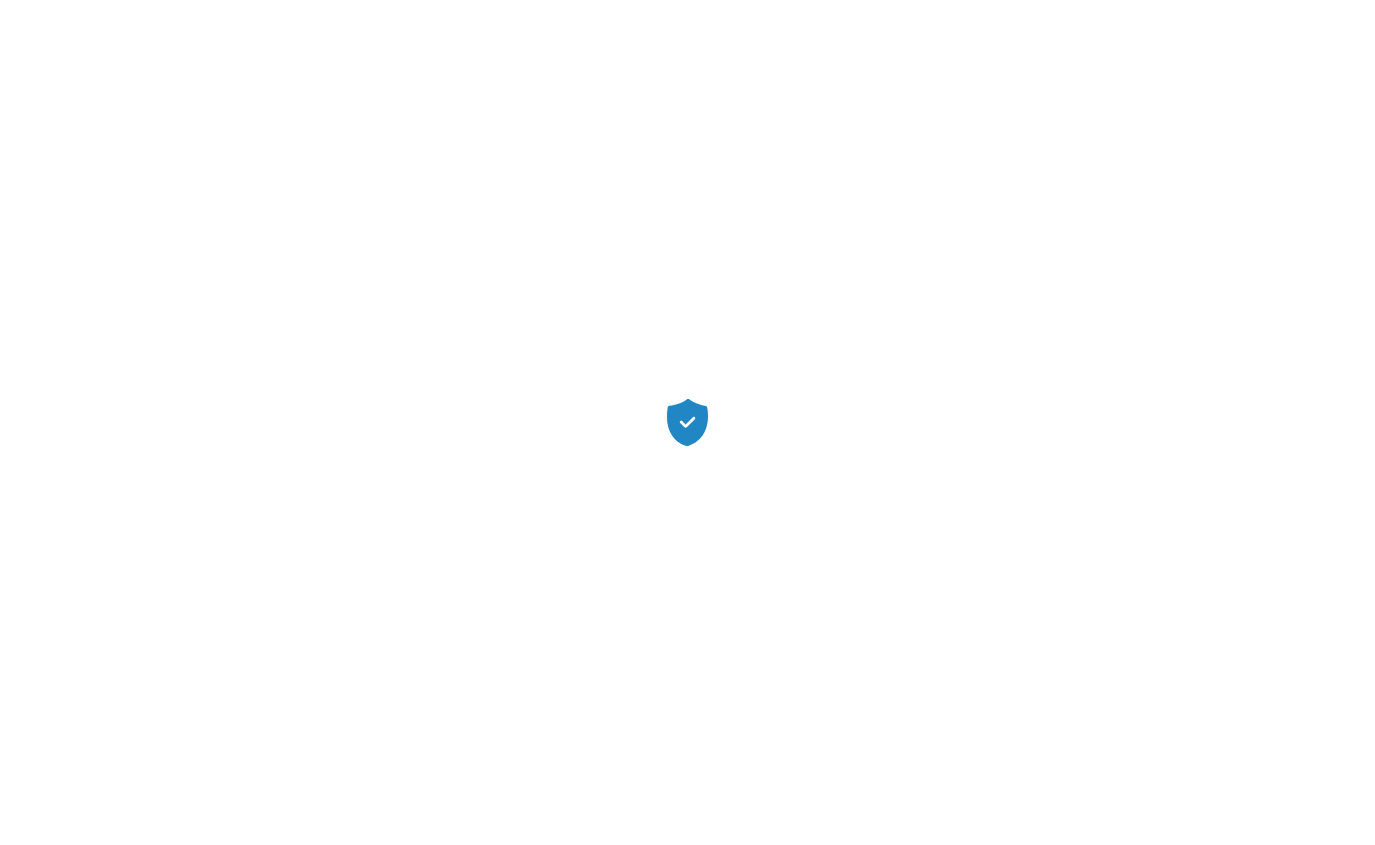 scroll, scrollTop: 0, scrollLeft: 0, axis: both 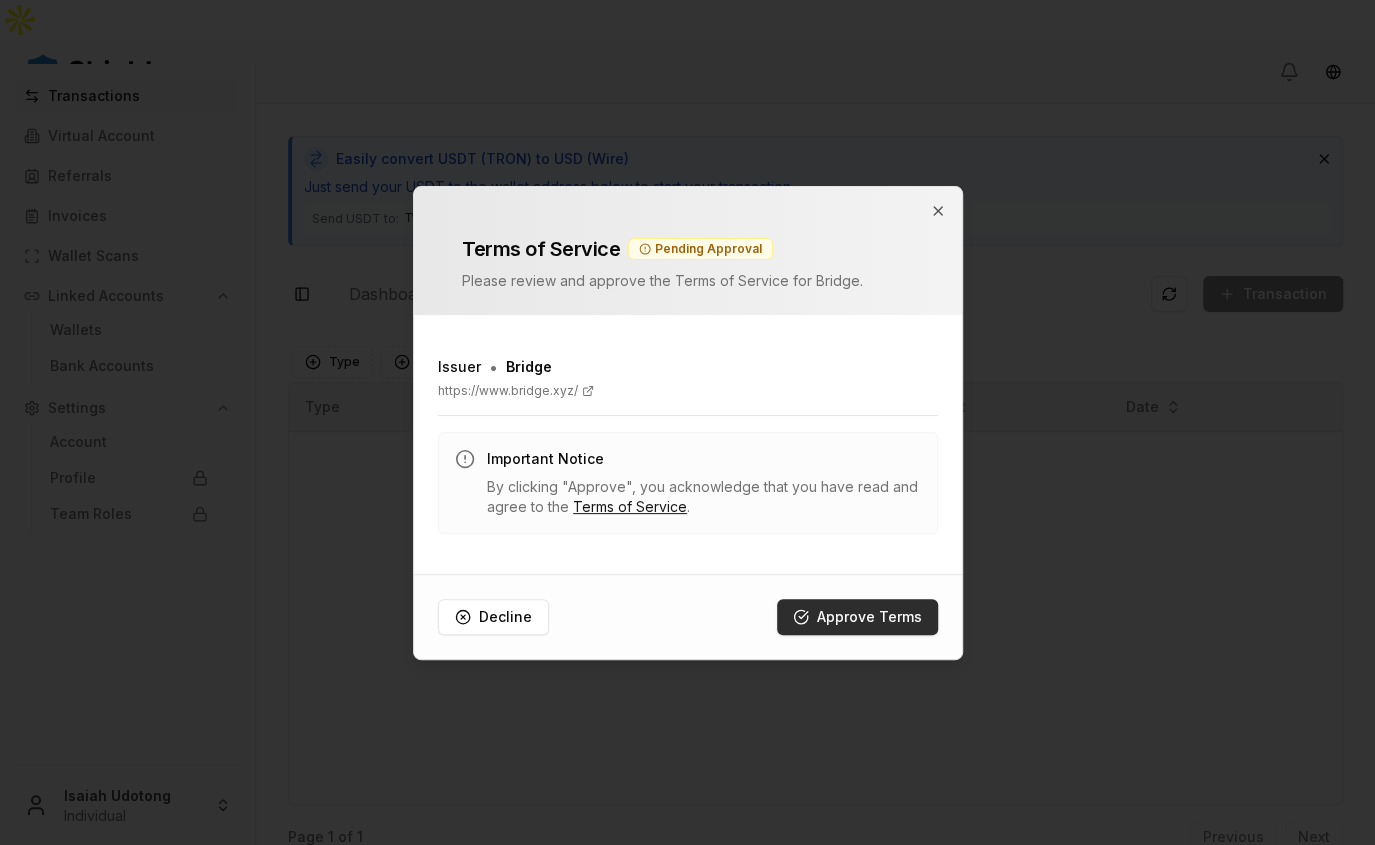 click on "Approve Terms" at bounding box center (857, 617) 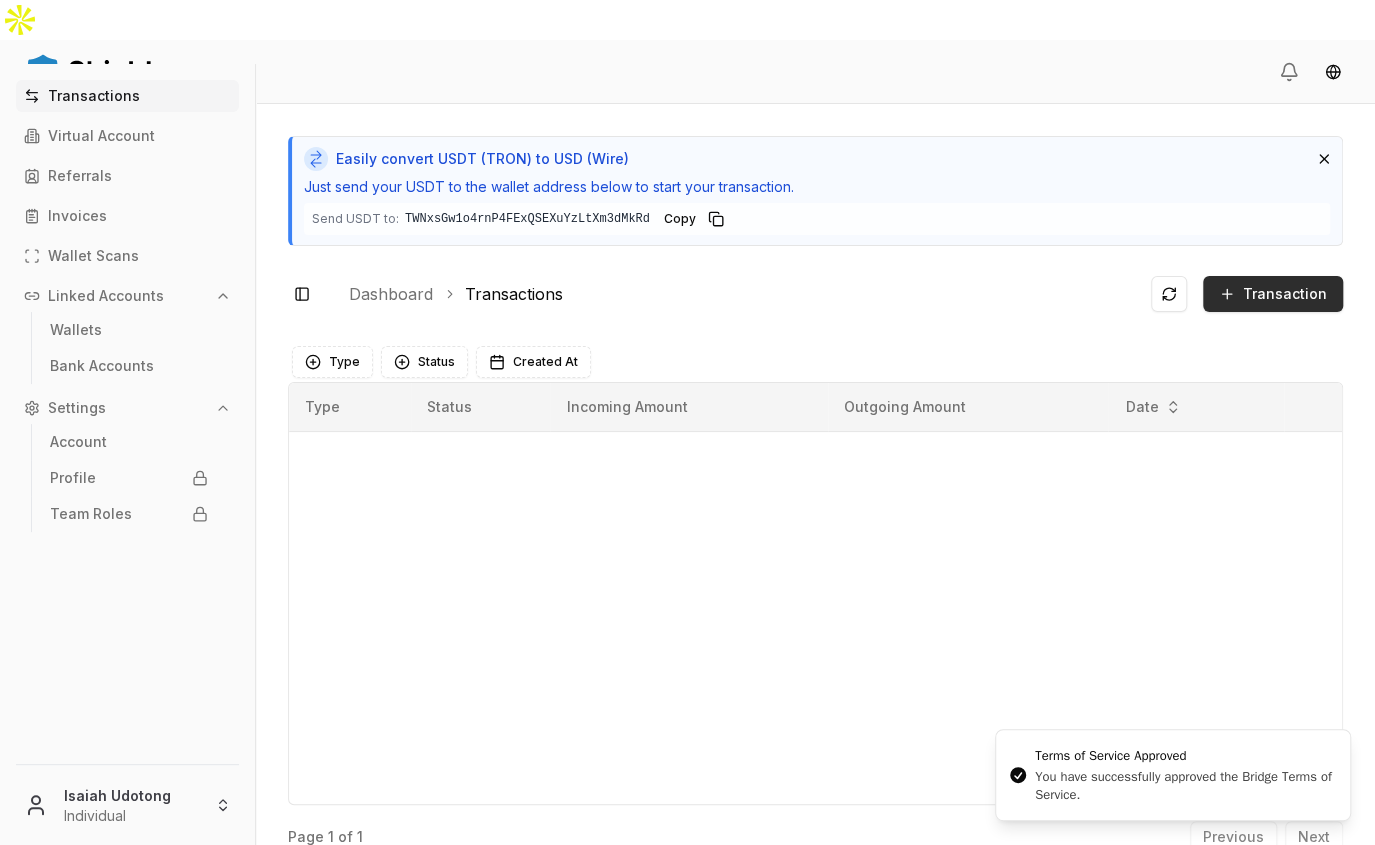 click on "Transaction" at bounding box center (1285, 294) 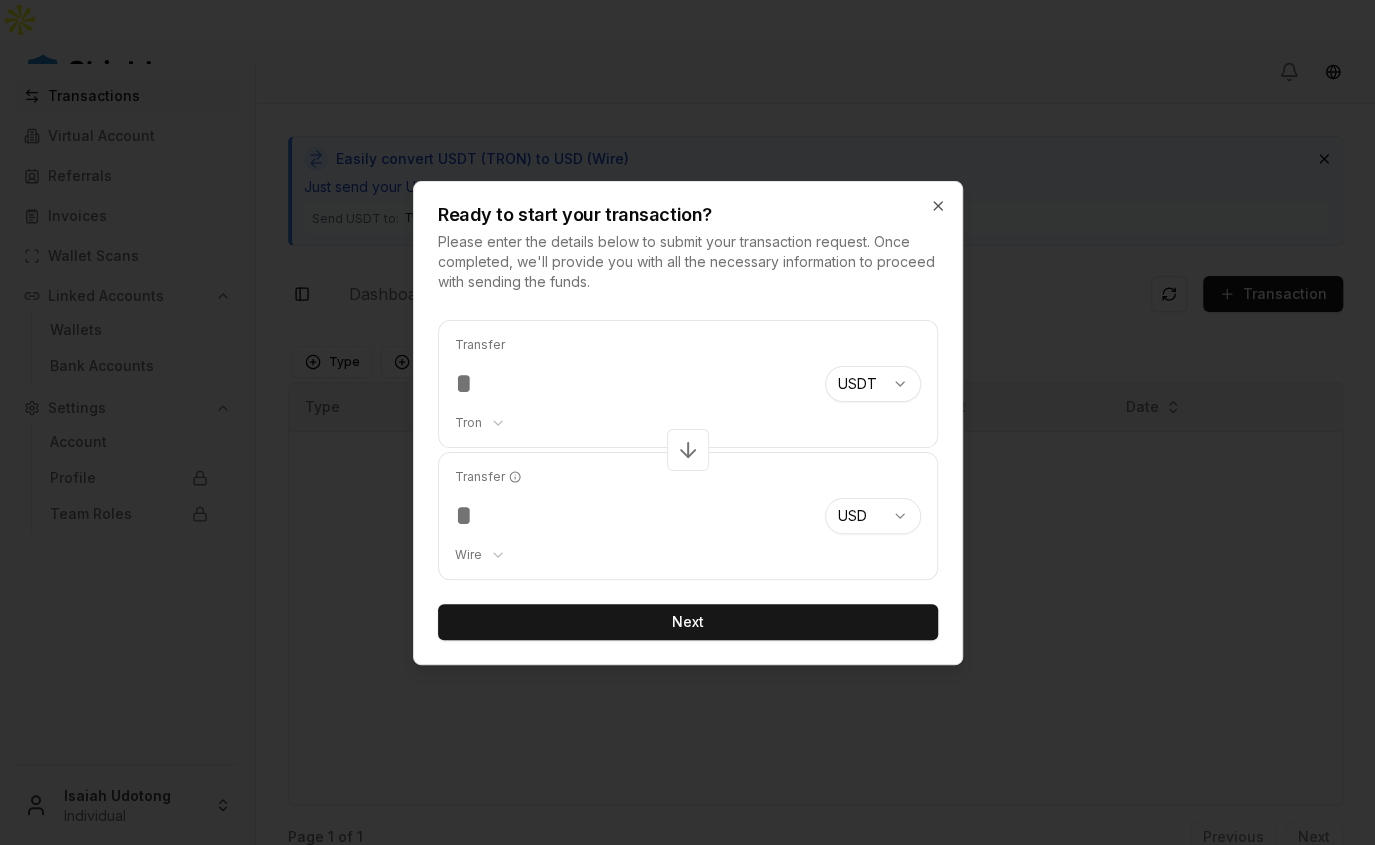 type on "******" 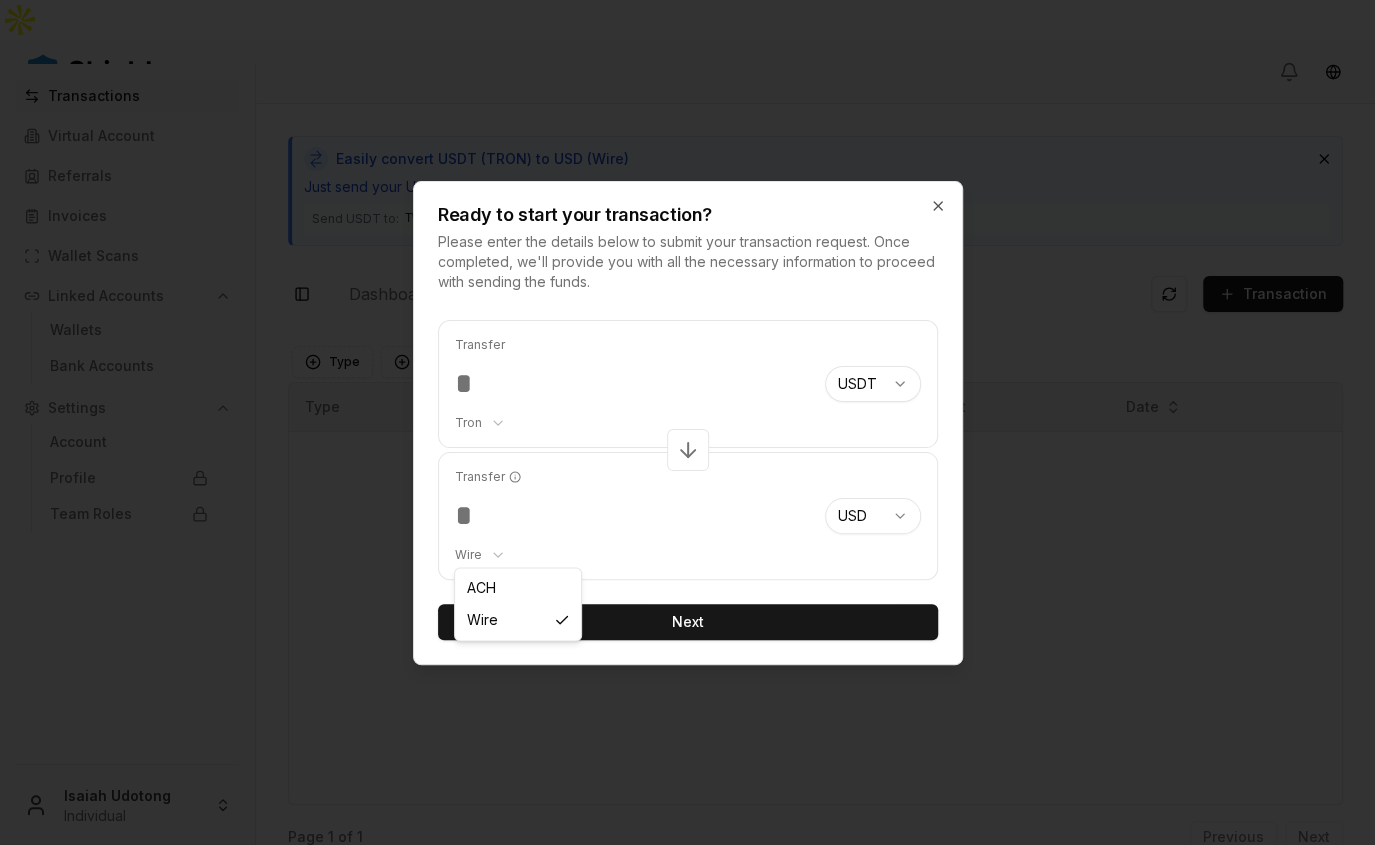 click on "Transactions Virtual Account Referrals Invoices Wallet Scans Linked Accounts Wallets Bank Accounts Settings Account Profile Team Roles [NAME] Individual Easily convert USDT (TRON) to USD (Wire) Just send your USDT to the wallet address below to start your transaction. Send USDT to: TWNxsGw1o4rnP4FExQSEXuYzLtXm3dMkRd TWNxsGw1...3dMkRd Copy Toggle Sidebar Dashboard Transactions Transaction Something went wrong. Please try again later. Type Status Created At Type Status Incoming Amount Outgoing Amount Date Page 1 of 1 Previous Next Ready to start your transaction? Please enter the details below to submit your transaction request. Once completed, we'll provide you with all the necessary information to proceed with sending the funds. Transfer ****** Tron ******** ******** **** ******* USDT *** *** *** *** **** **** Transfer ***** Wire *** **** USD *** Next Close ACH Wire" at bounding box center [687, 442] 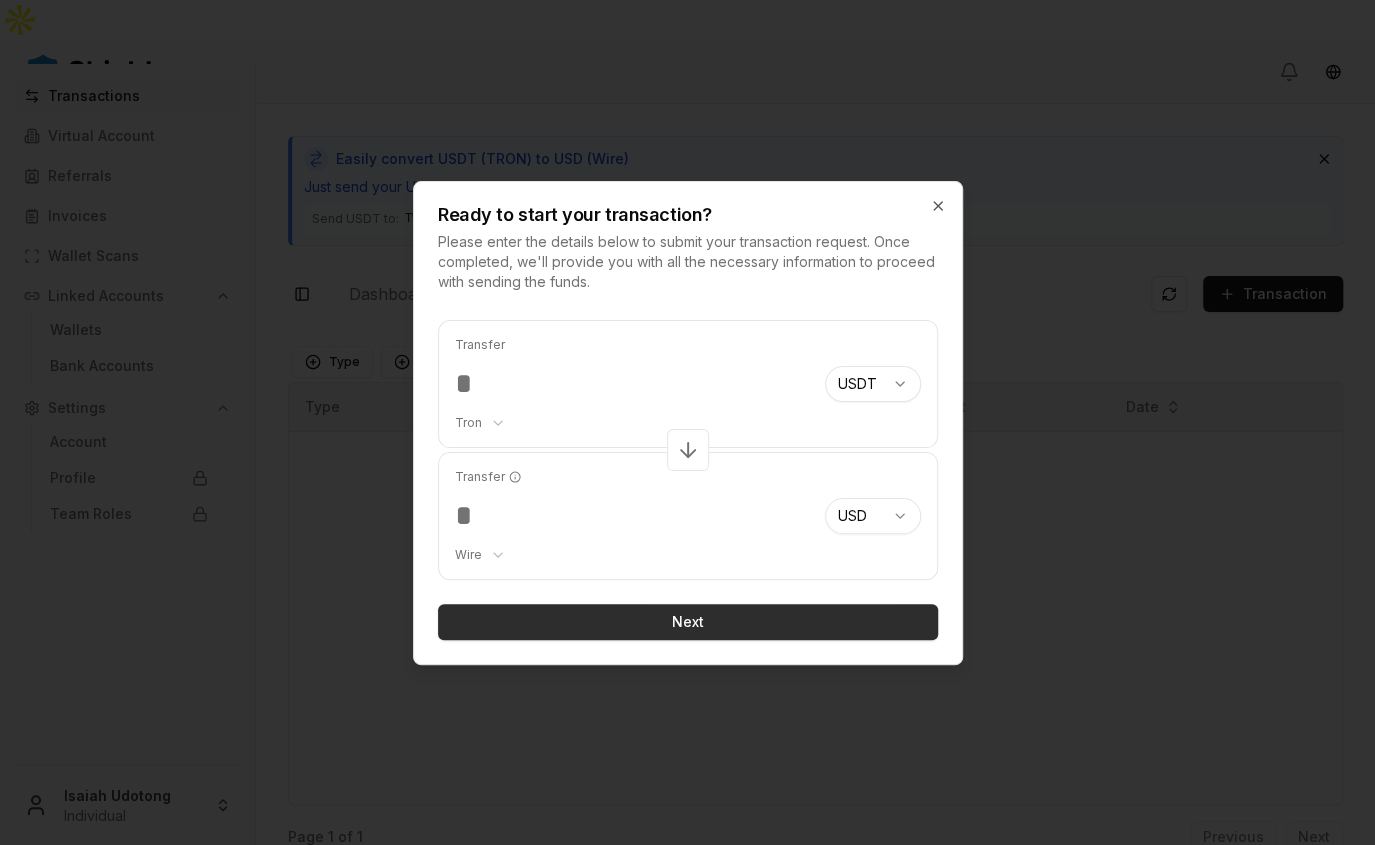 click on "Next" at bounding box center [688, 622] 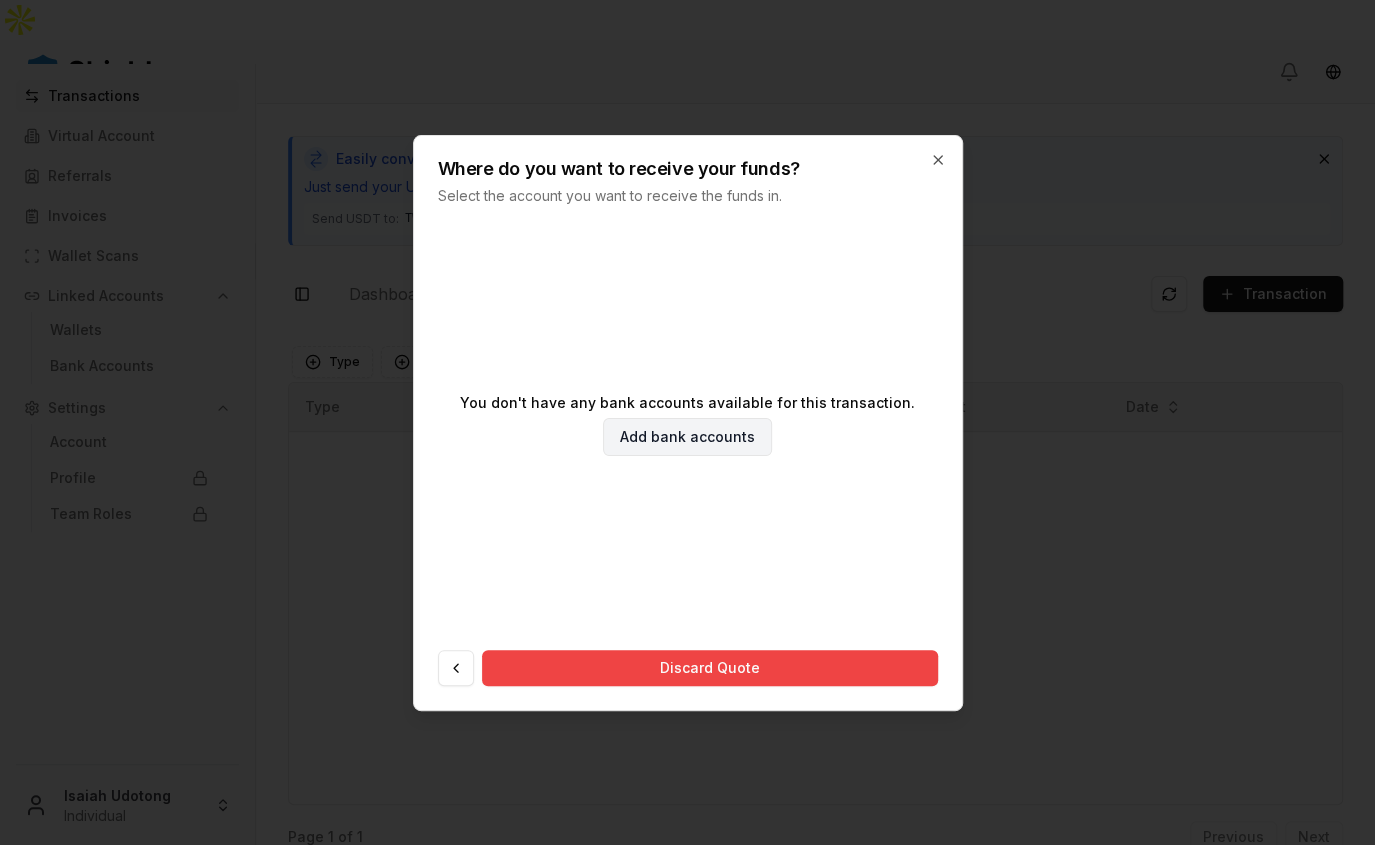 click on "Add bank accounts" at bounding box center (687, 437) 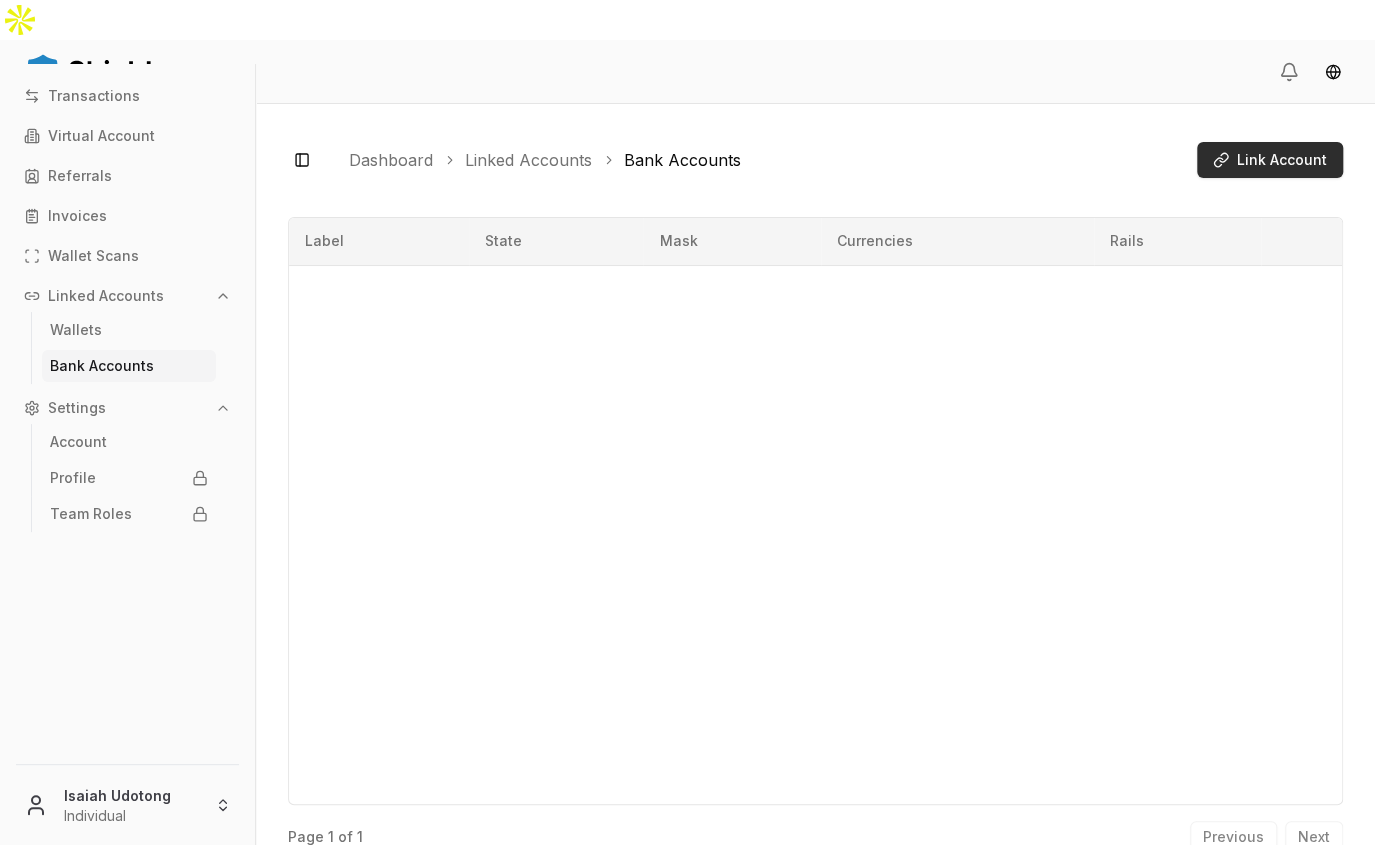click on "Link Account" at bounding box center [1282, 160] 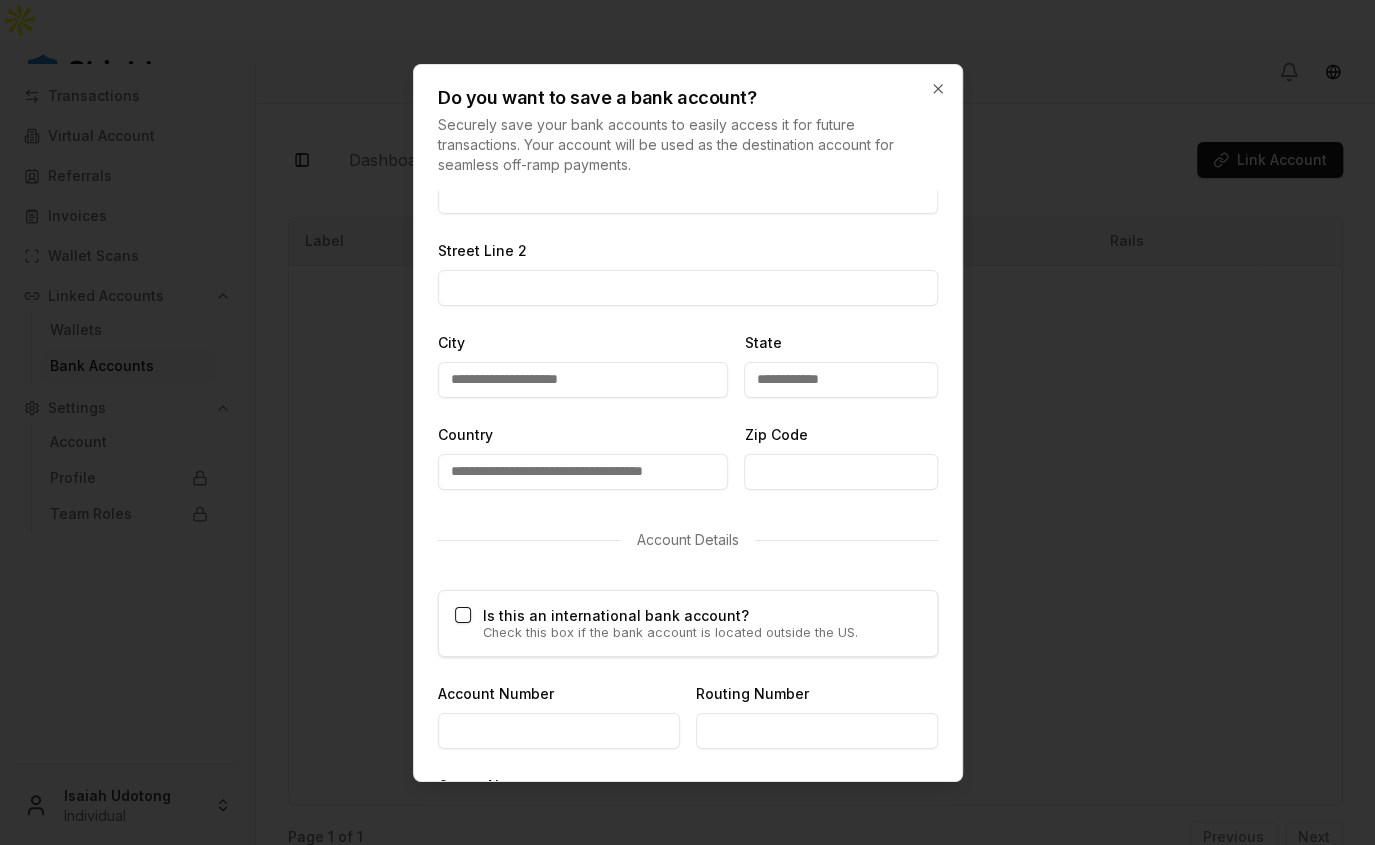 scroll, scrollTop: 1112, scrollLeft: 0, axis: vertical 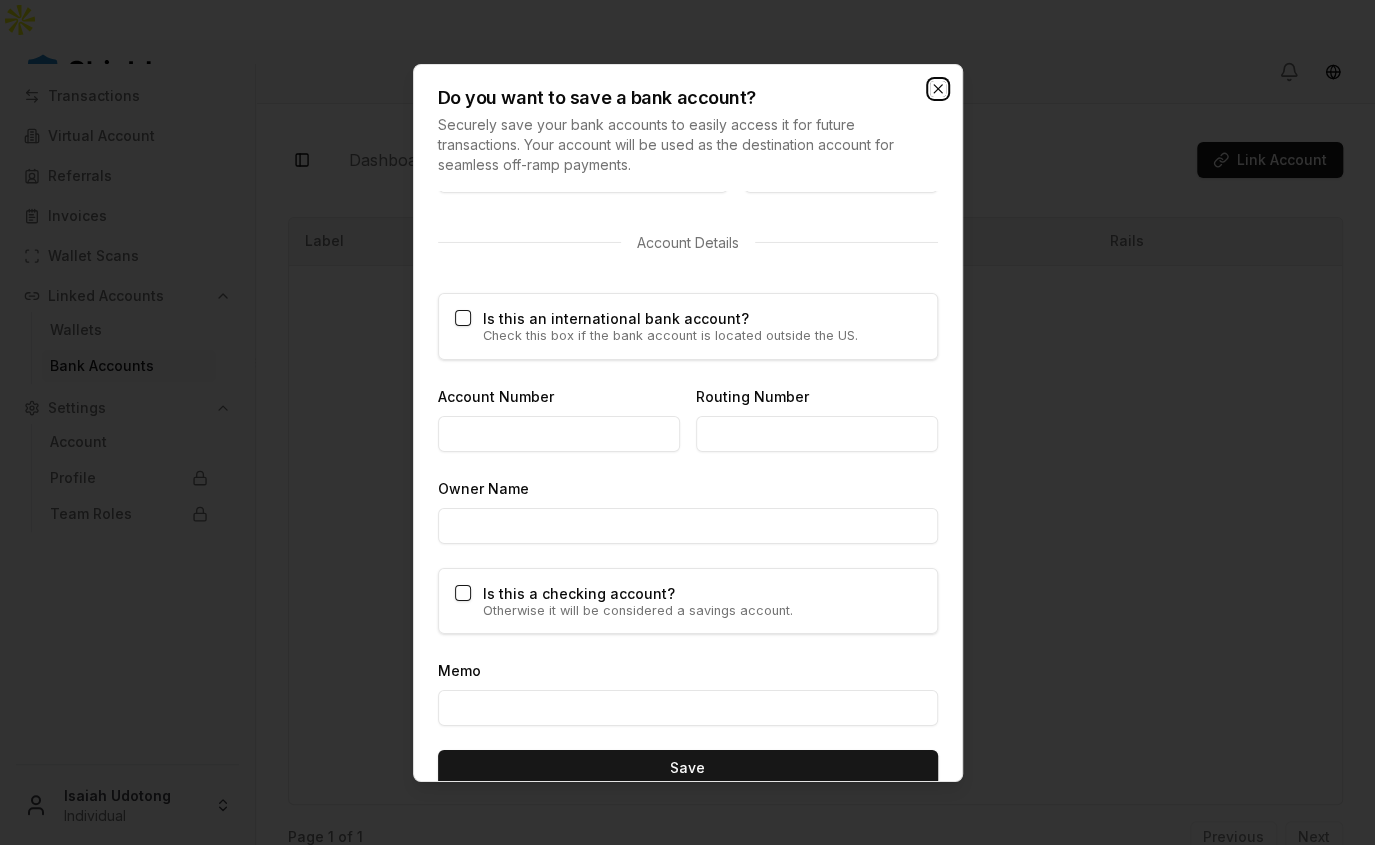 click 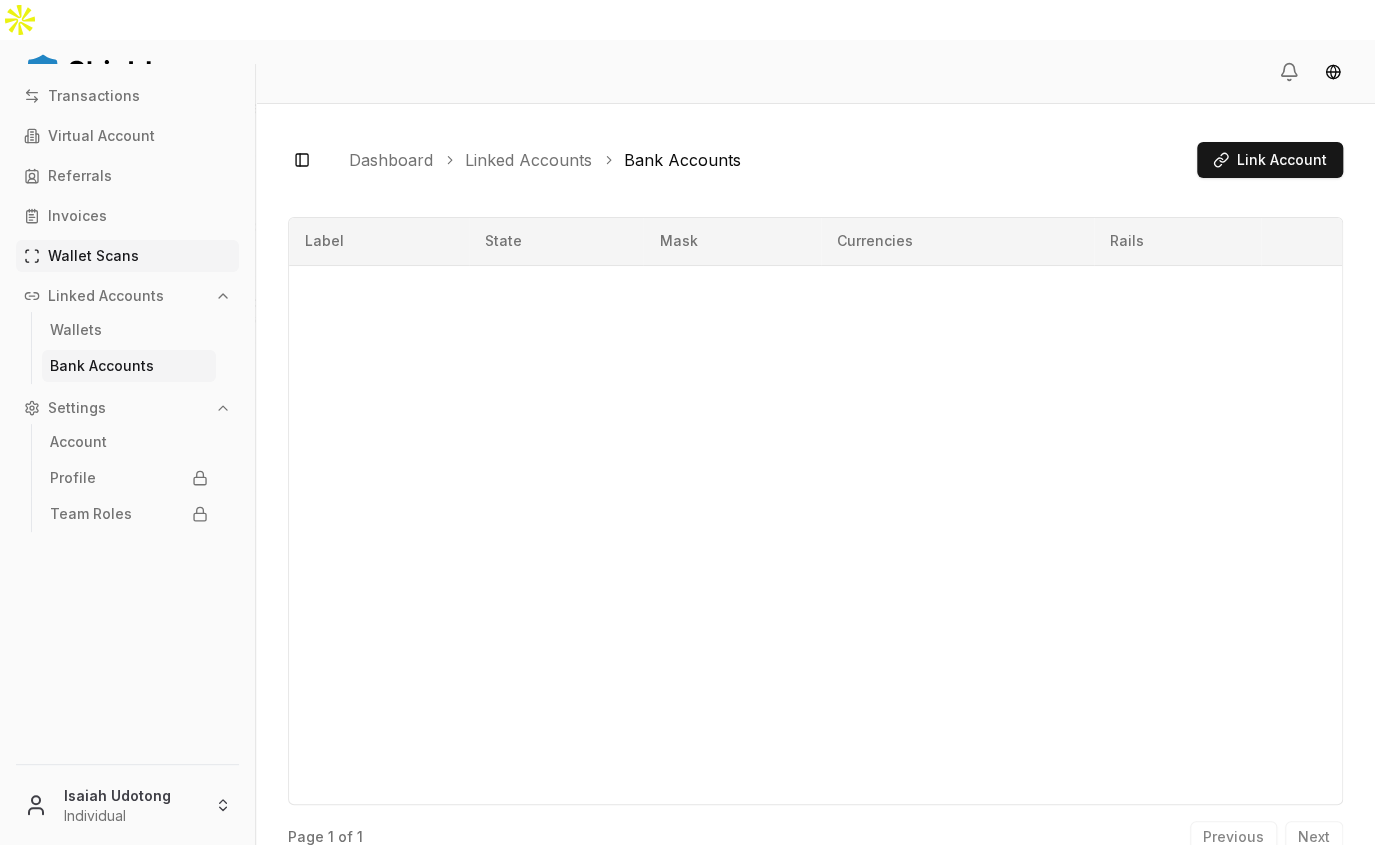 click on "Wallet Scans" at bounding box center [127, 256] 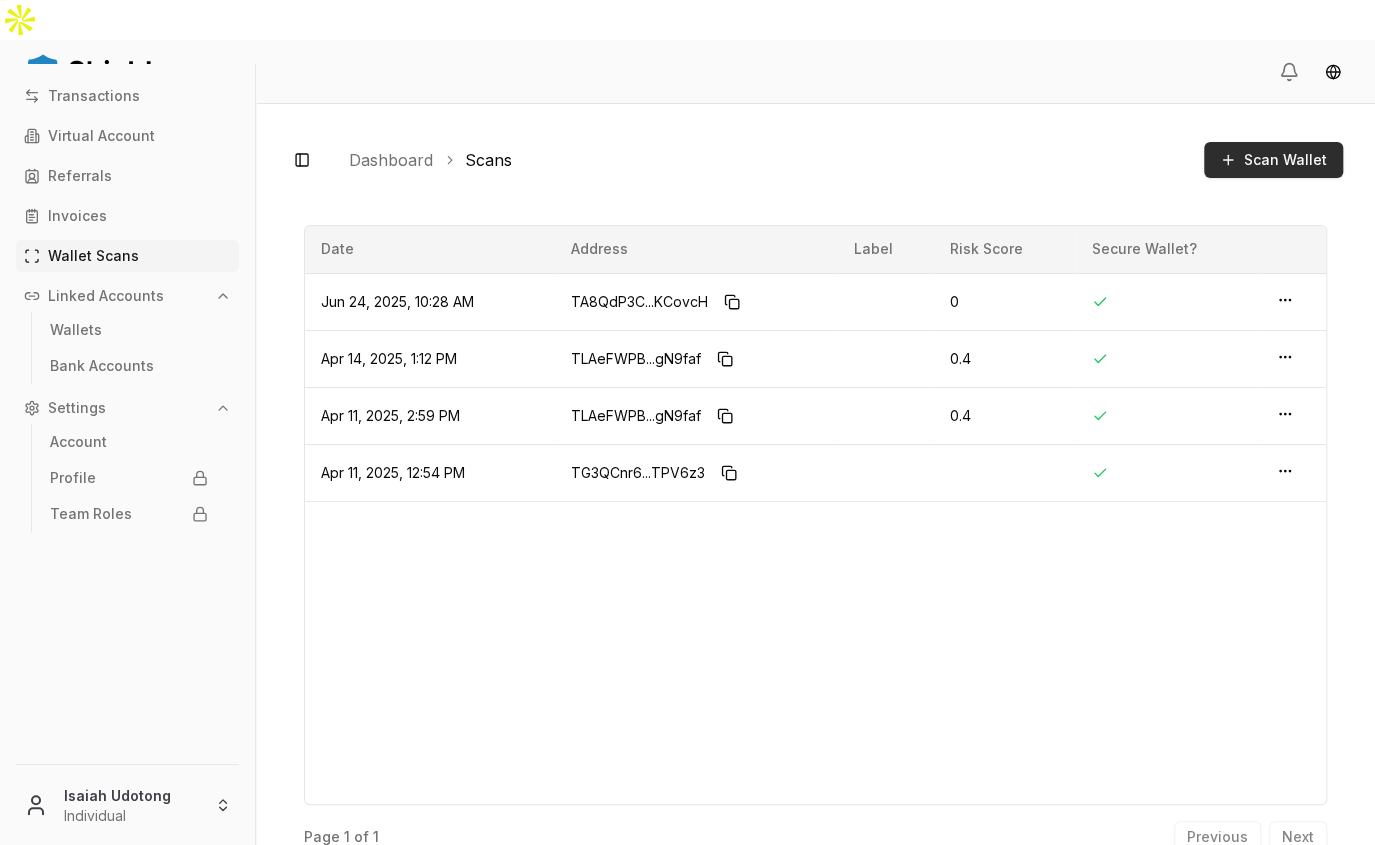 click on "Scan Wallet" at bounding box center (1285, 160) 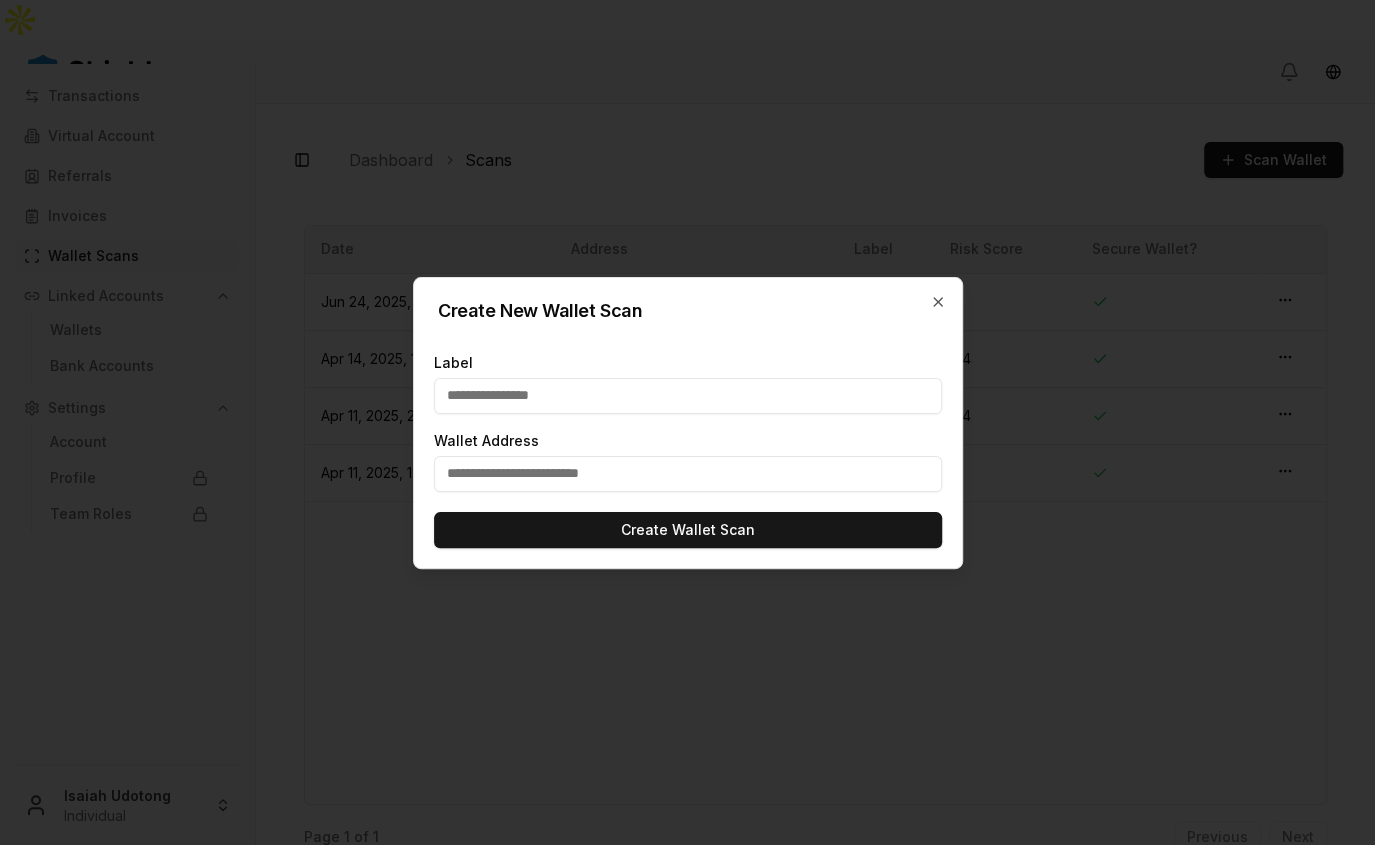 click at bounding box center [688, 474] 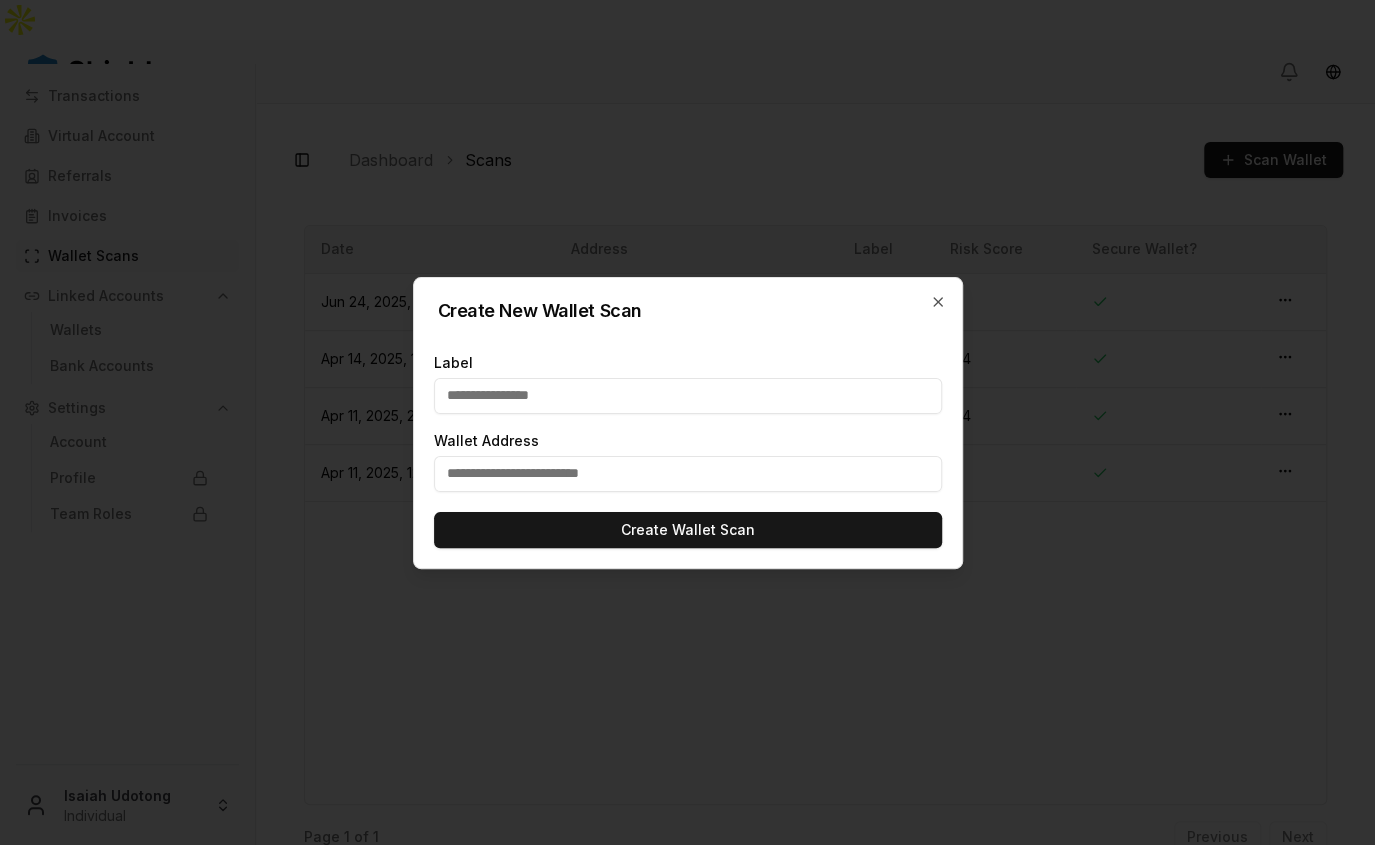click at bounding box center (687, 422) 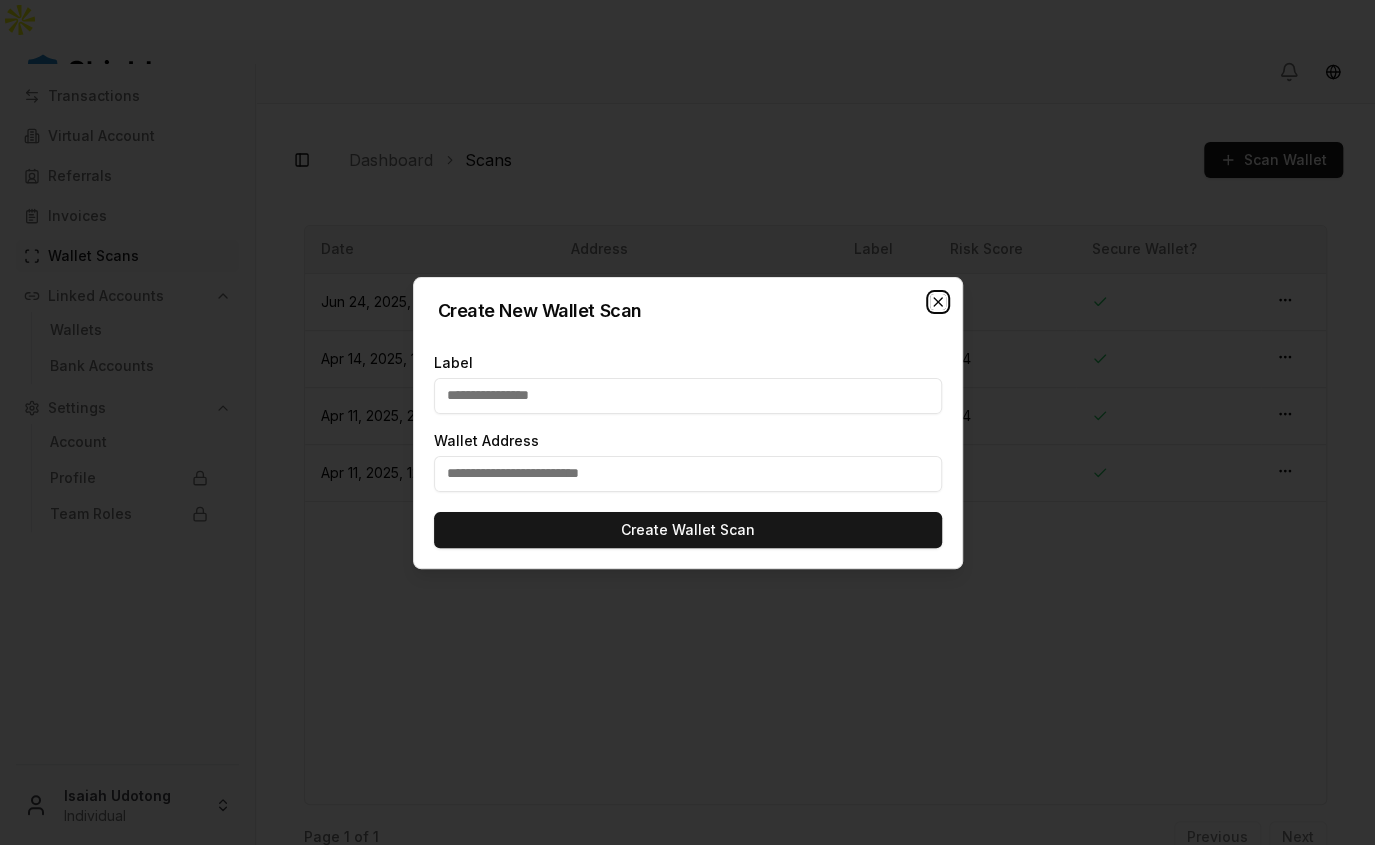 click 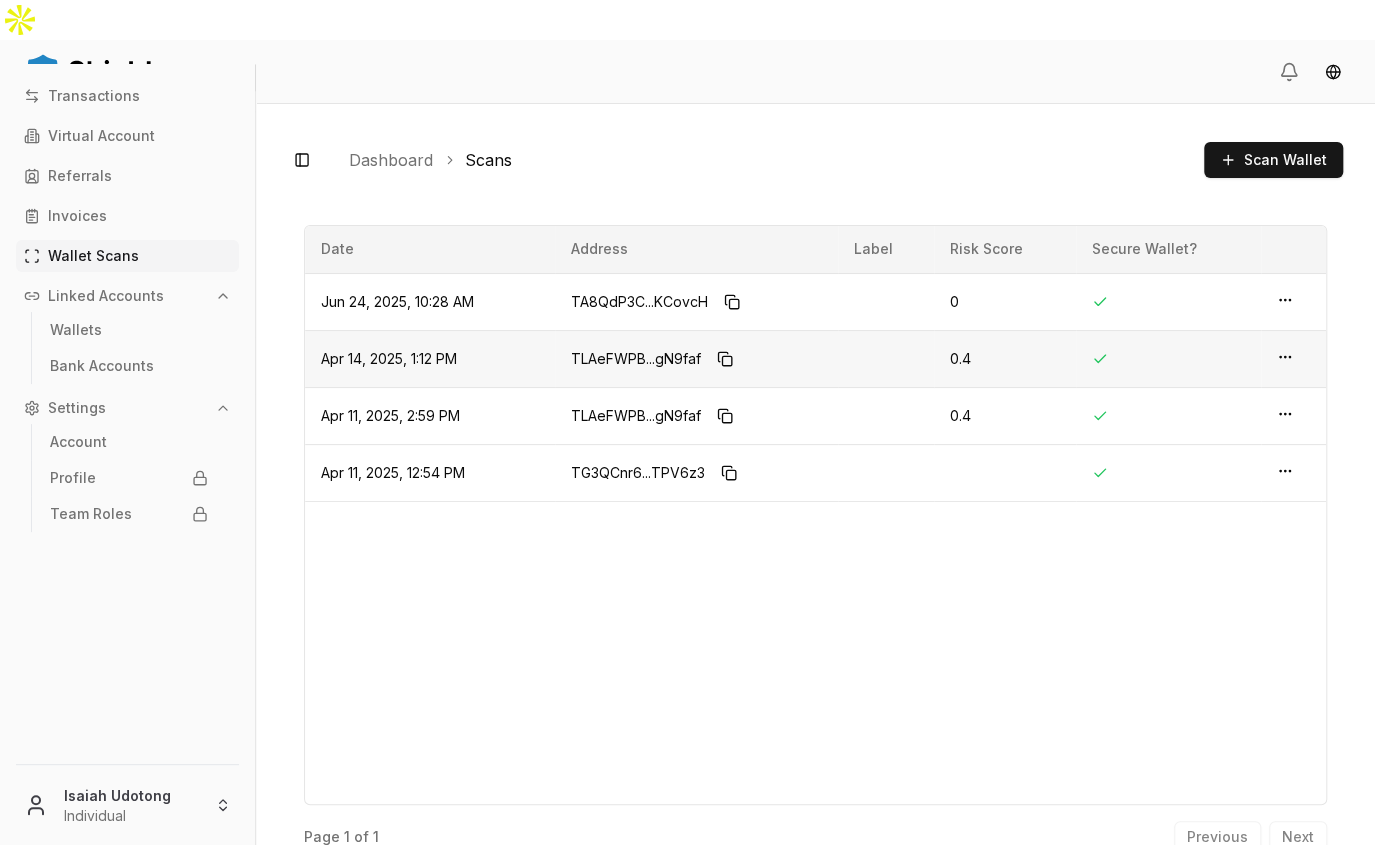 click on "Transactions Virtual Account Referrals Invoices Wallet Scans Linked Accounts Wallets Bank Accounts Settings Account Profile Team Roles [NAME] Individual Toggle Sidebar Dashboard Scans Scan Wallet TA8QdP3C...KCovcH TA8QdP3Cz1bh3VQqvvgTby1qp5ApKCovcH Tag: Risk Score: 0 Secure Wallet?: Created: Jun 24, 2025, 10:28 AM TLAeFWPB...gN9faf TLAeFWPBFmuekCQkX4hAX4HTvYSAgN9faf Tag: Risk Score: 0.4 Secure Wallet?: Created: Apr 14, 2025, 1:12 PM TLAeFWPB...gN9faf TLAeFWPBFmuekCQkX4hAX4HTvYSAgN9faf Tag: Risk Score: 0.4 Secure Wallet?: Created: Apr 11, 2025, 2:59 PM TG3QCnr6...TPV6z3 TG3QCnr683ysBo8FZxtauv5XGmAbTPV6z3 Tag: Risk Score: null Secure Wallet?: Created: Apr 11, 2025, 12:54 PM Page 1 of 1 Previous Next Date Address Label Risk Score Secure Wallet? Jun 24, 2025, 10:28 AM TA8QdP3C...KCovcH 0 Apr 14, 2025, 1:12 PM TLAeFWPB...gN9faf 0.4 Apr 11, 2025, 2:59 PM TLAeFWPB...gN9faf 0.4 Apr 11, 2025, 12:54 PM TG3QCnr6...TPV6z3 Page 1 of 1 Previous" at bounding box center (687, 442) 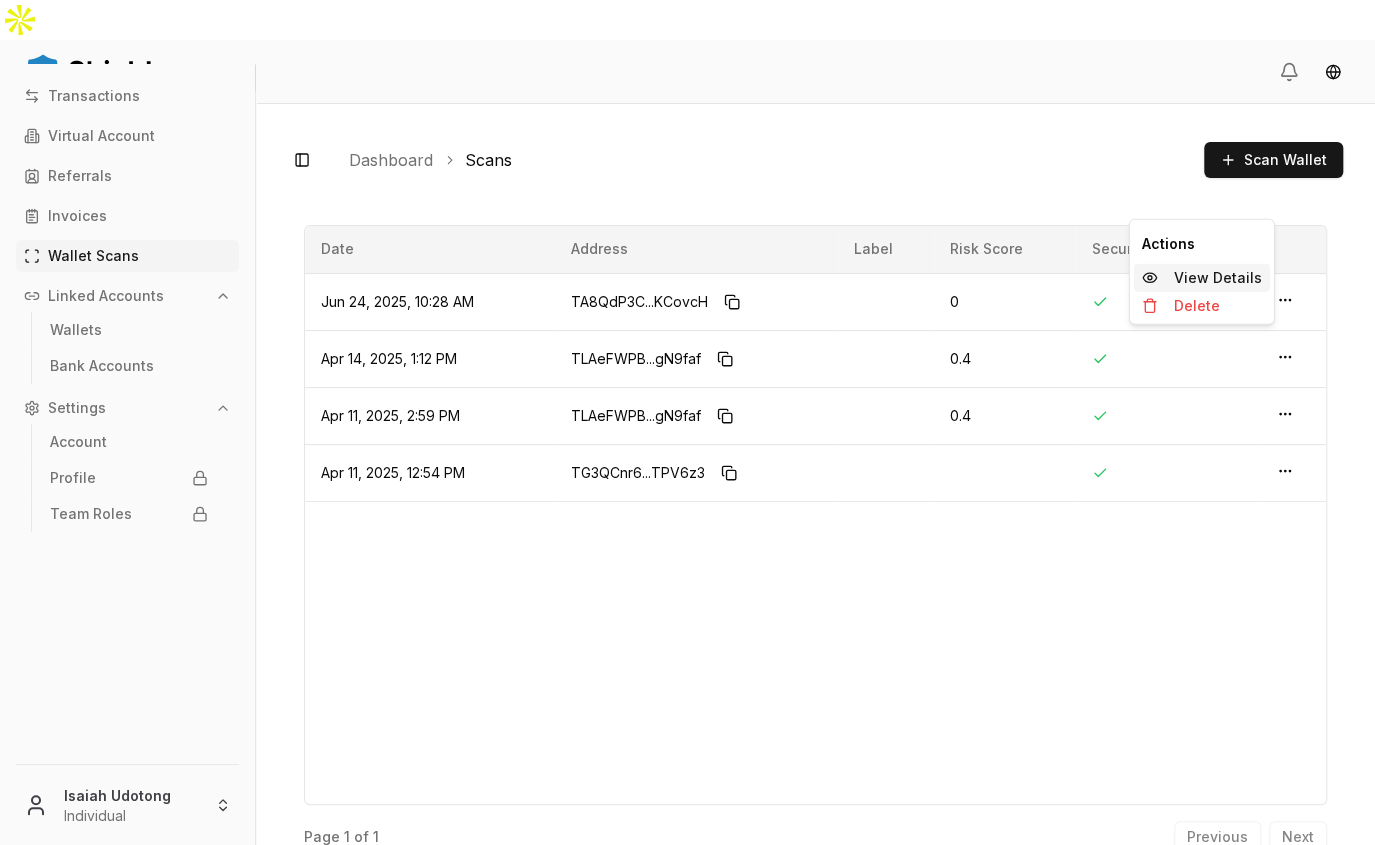 click on "View Details" at bounding box center [1218, 278] 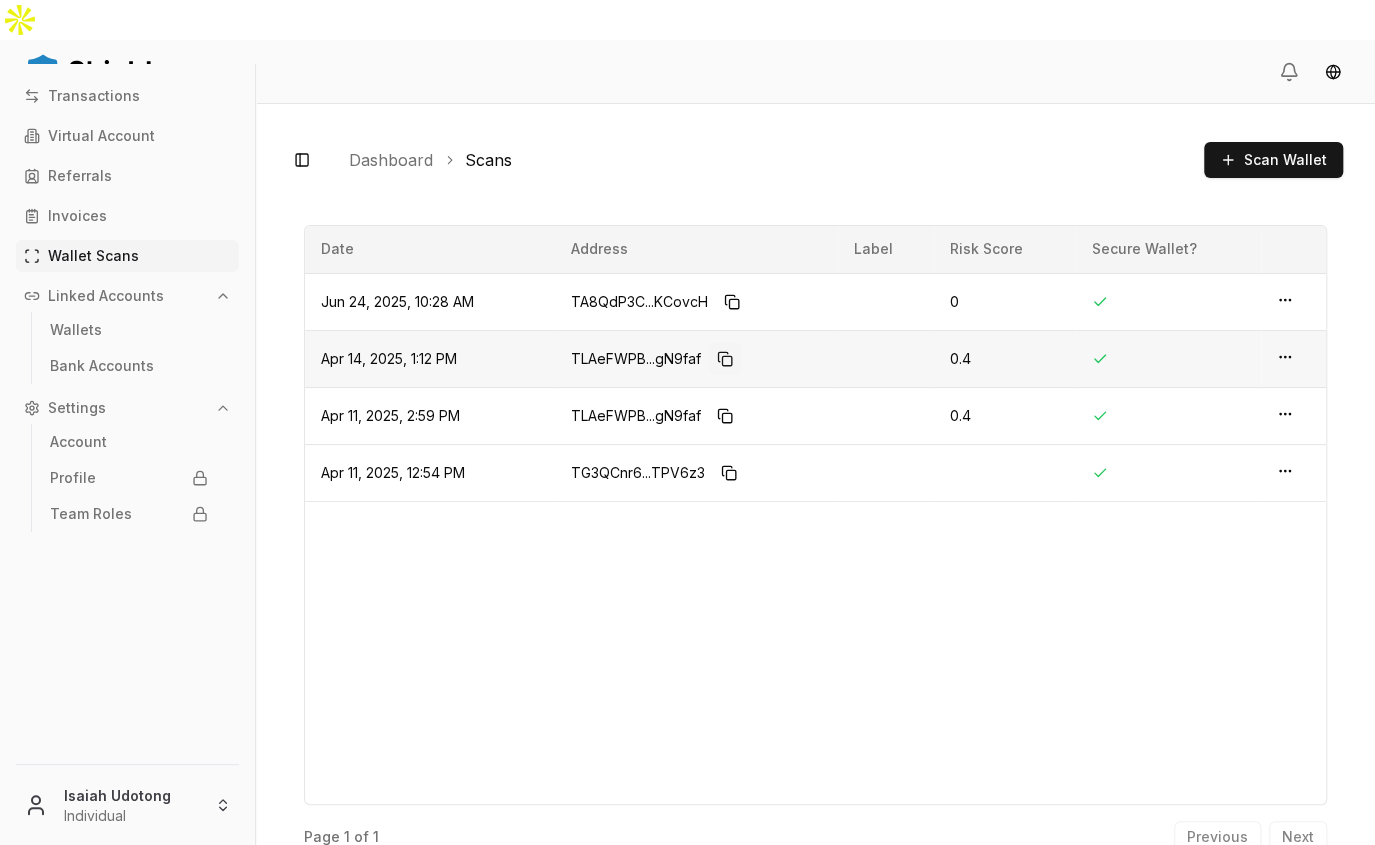 click on "TLAeFWPB...gN9faf" at bounding box center [696, 359] 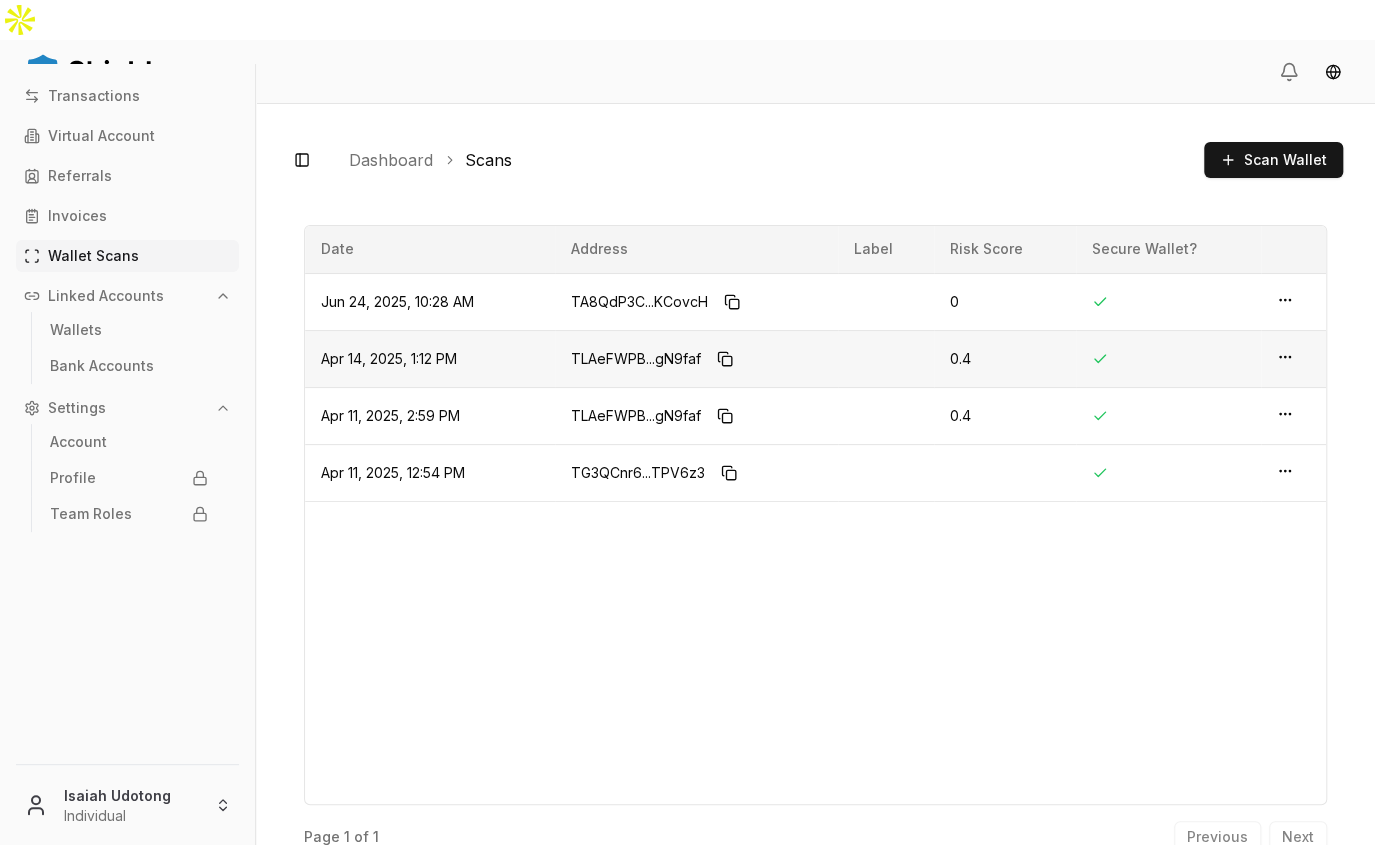 click at bounding box center [1293, 359] 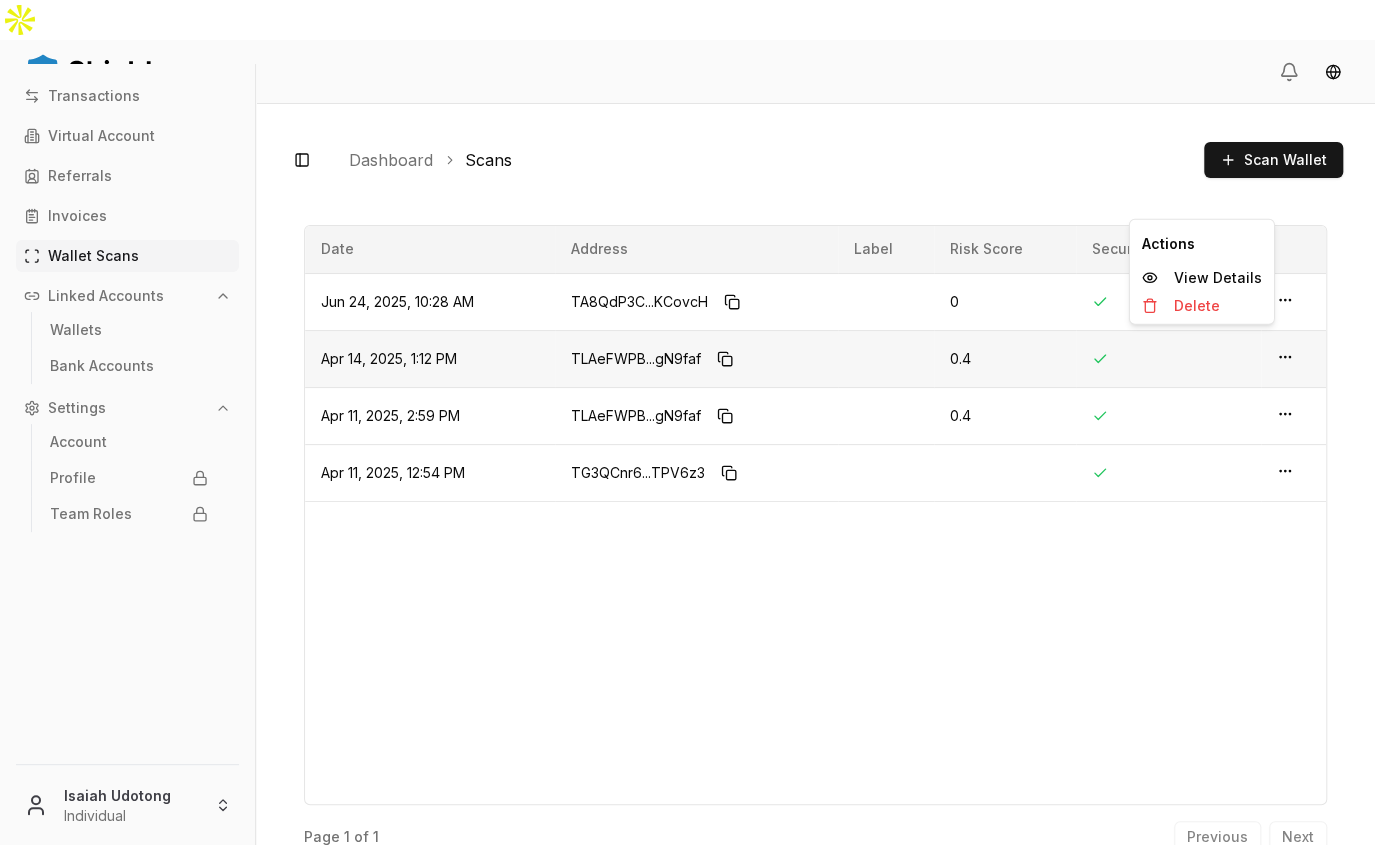 click 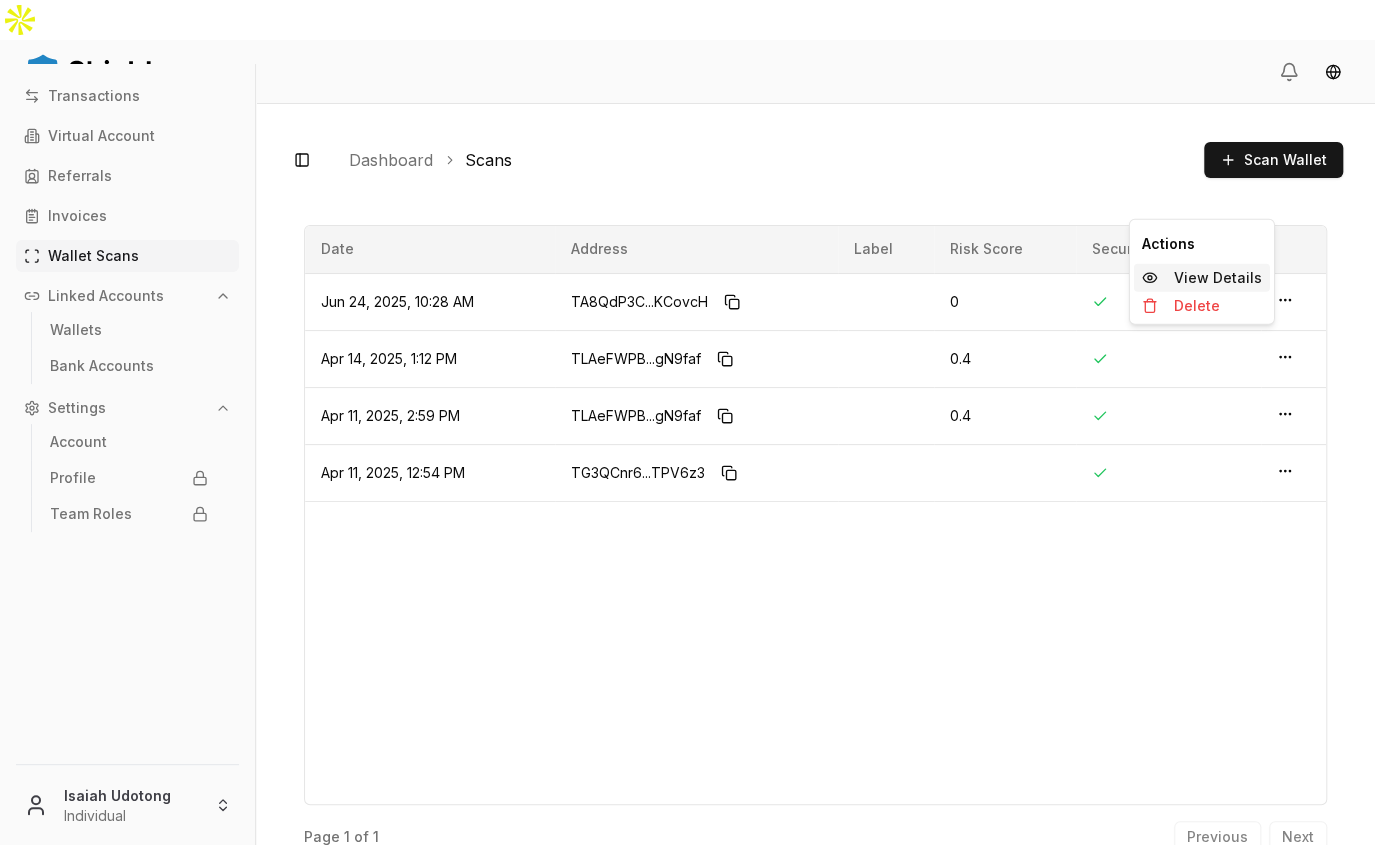 click on "View Details" at bounding box center (1218, 278) 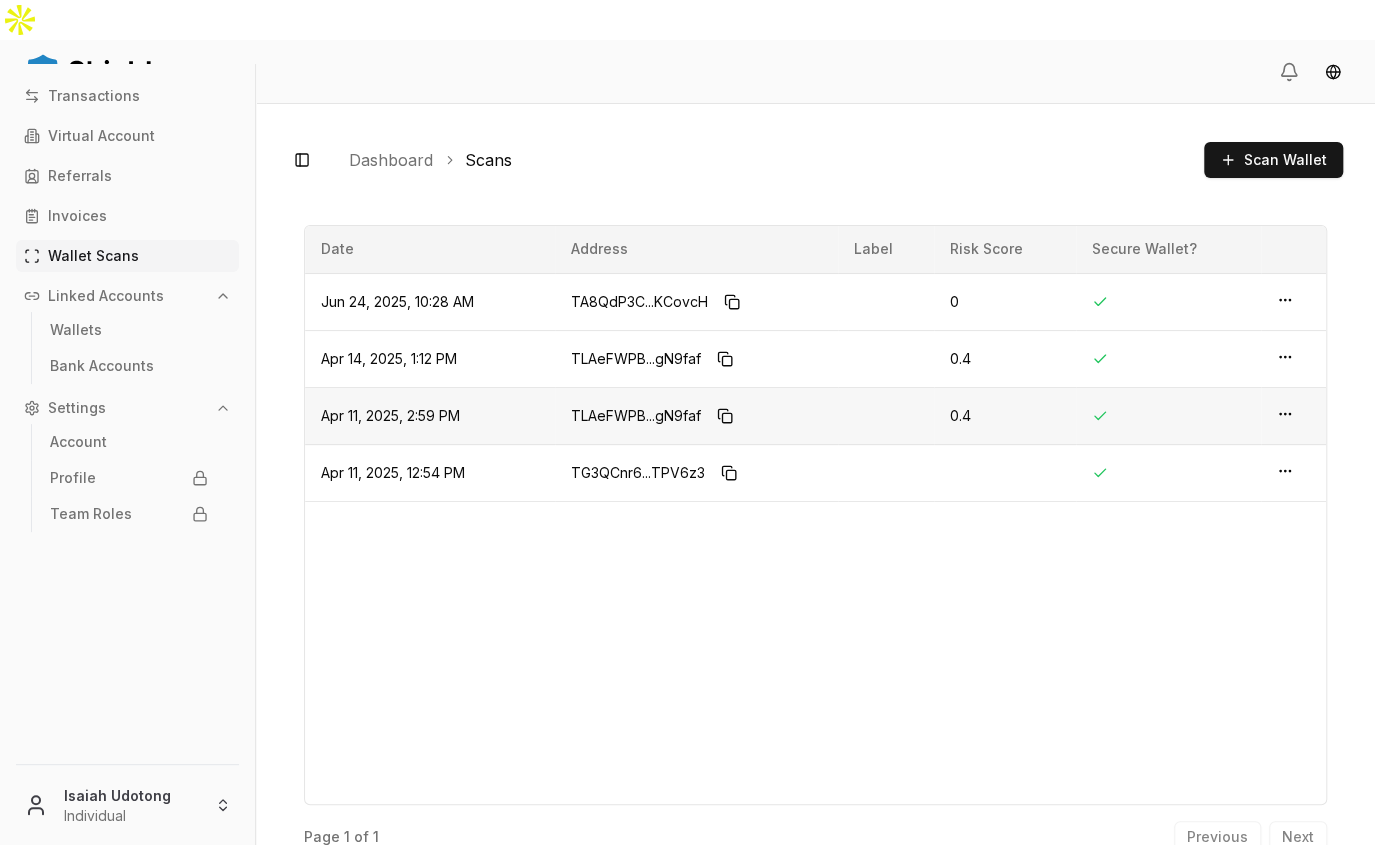 click at bounding box center [1293, 416] 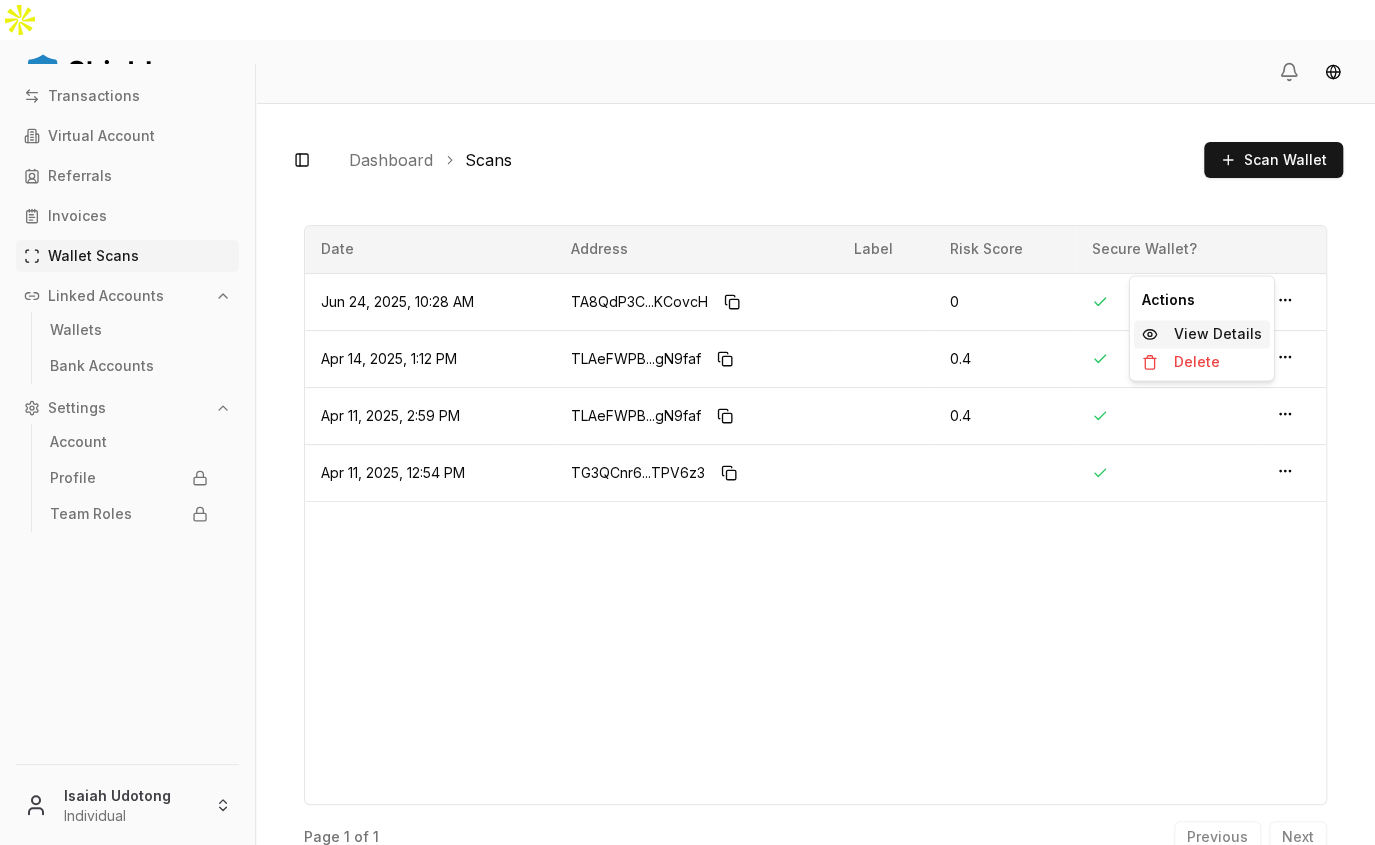 click on "View Details" at bounding box center [1218, 334] 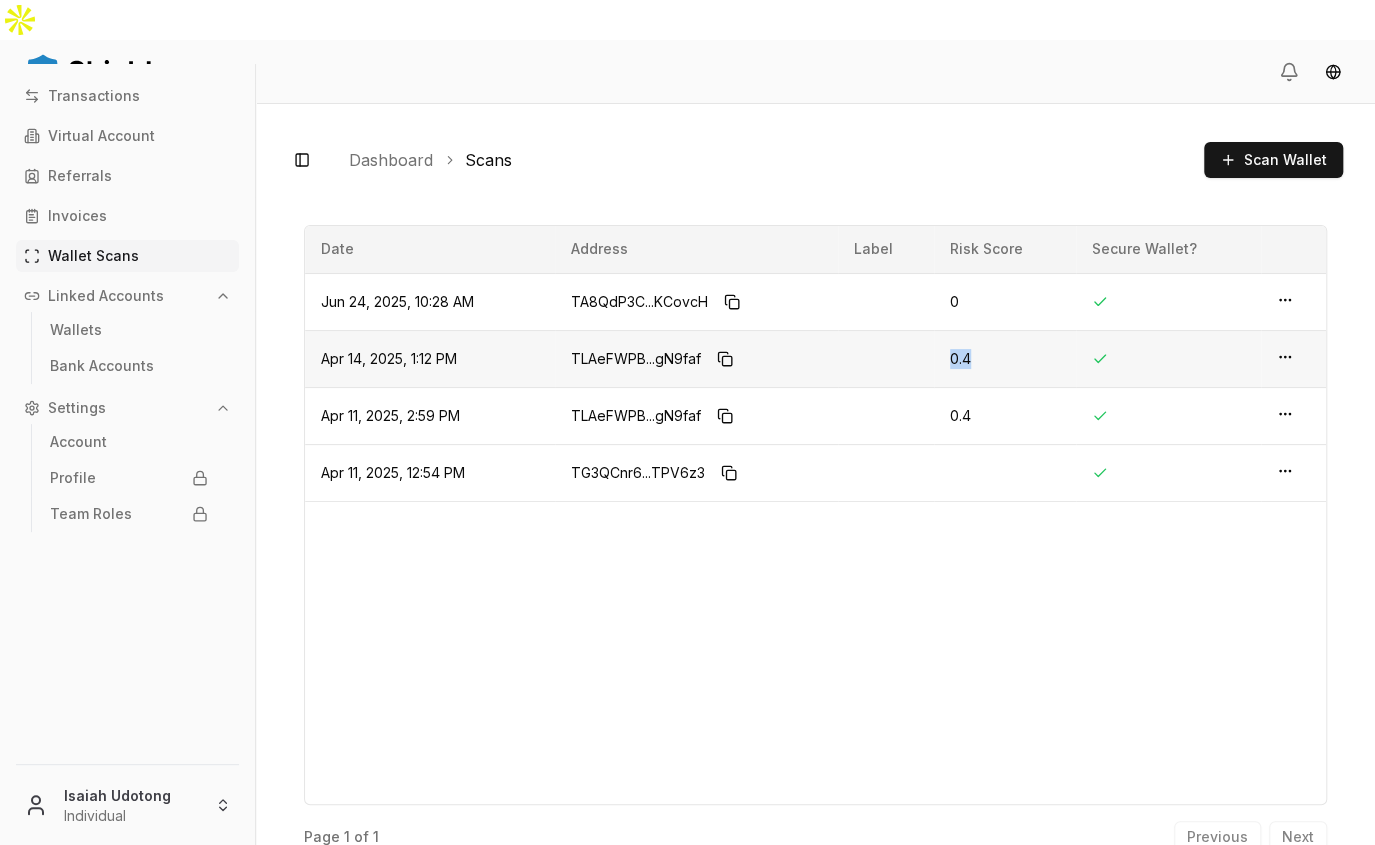 drag, startPoint x: 936, startPoint y: 334, endPoint x: 1097, endPoint y: 333, distance: 161.00311 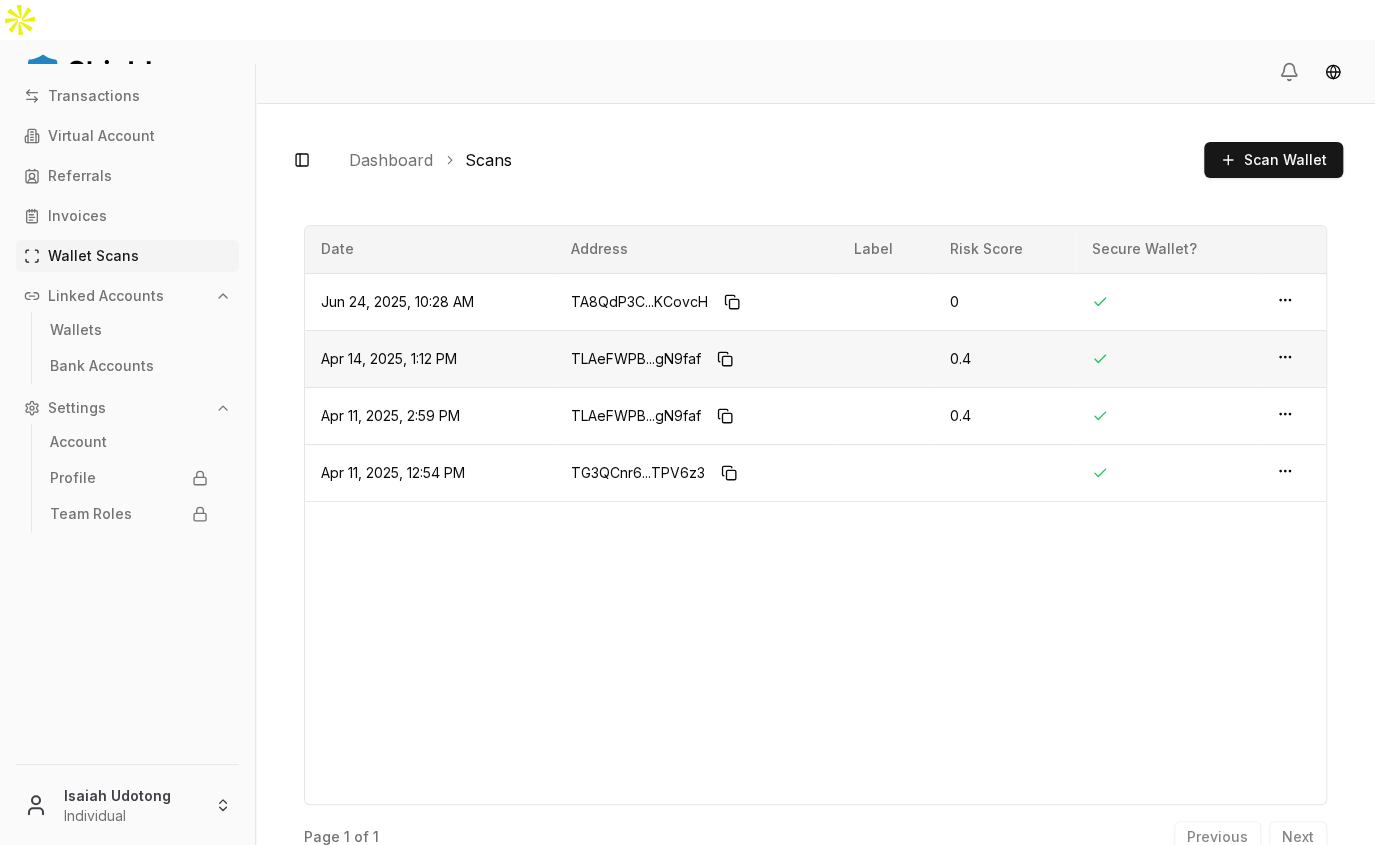 click at bounding box center [1168, 359] 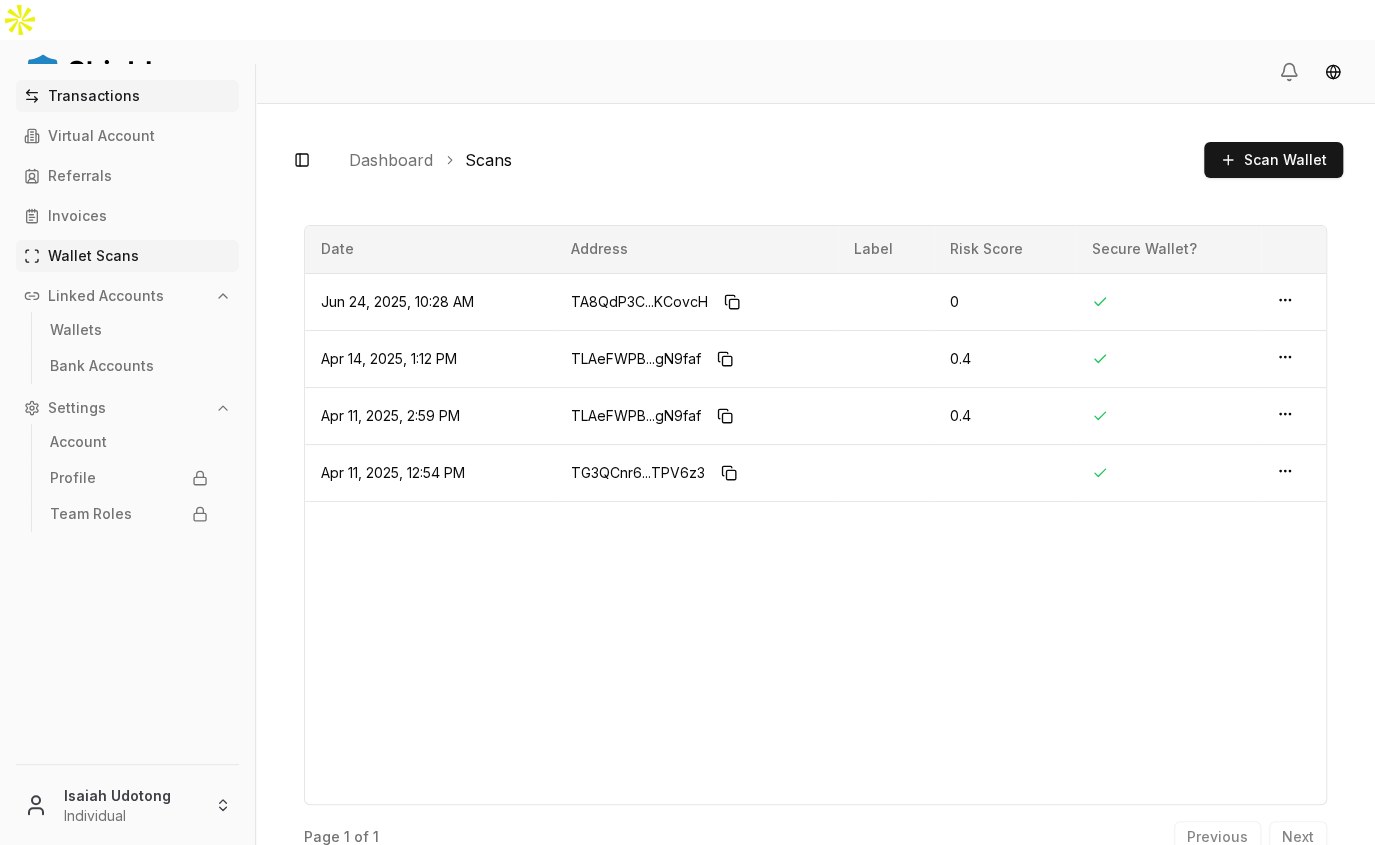 click on "Transactions" at bounding box center (94, 96) 